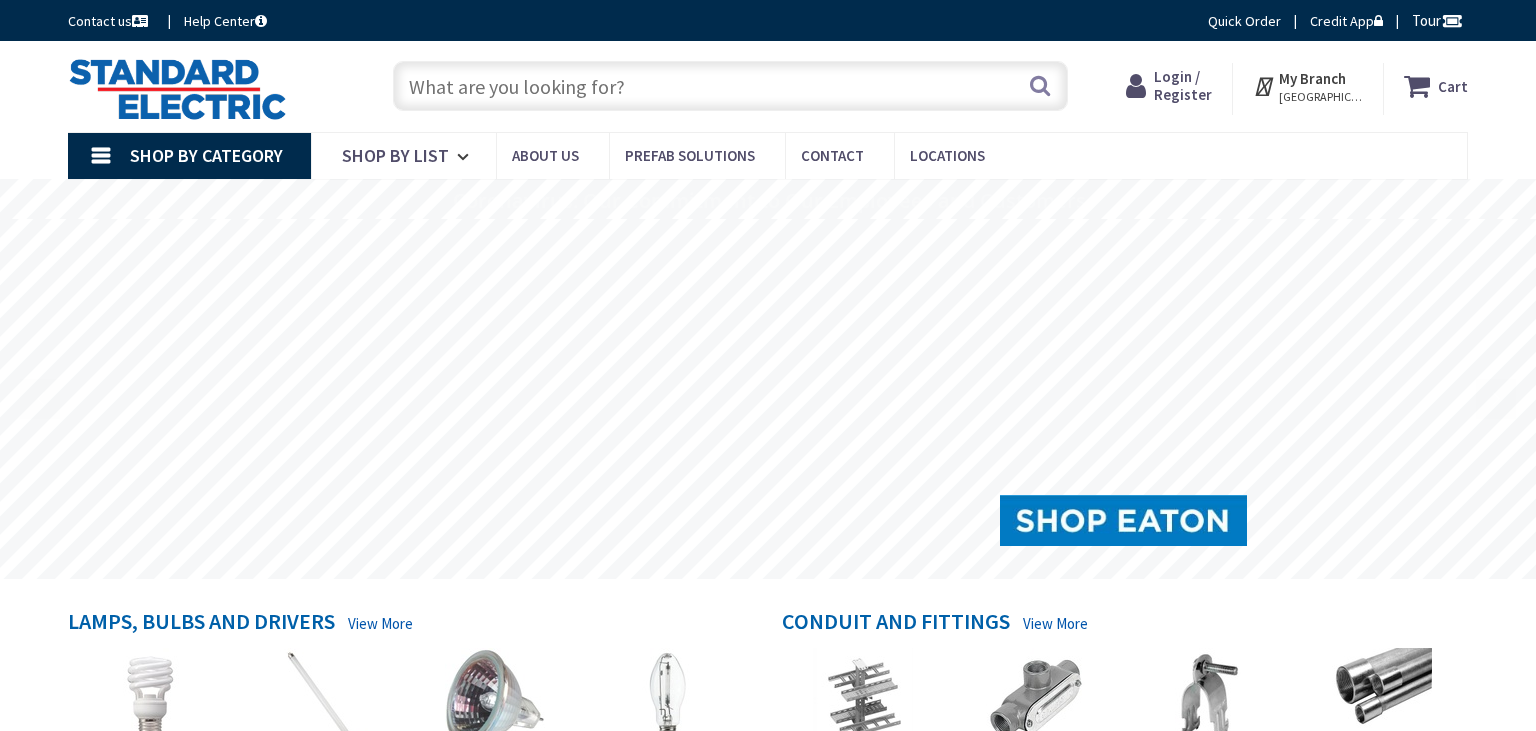 scroll, scrollTop: 0, scrollLeft: 0, axis: both 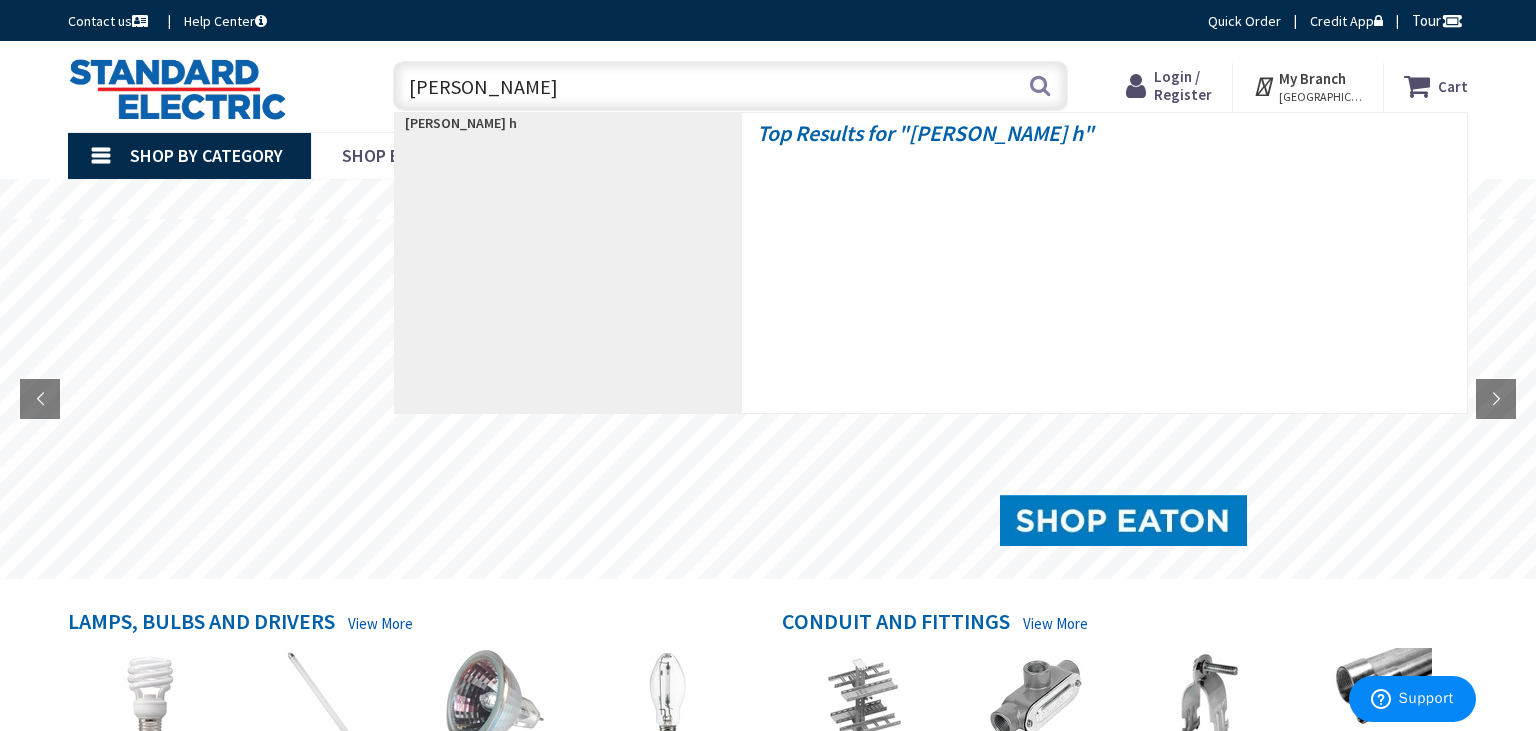 type on "myers hub" 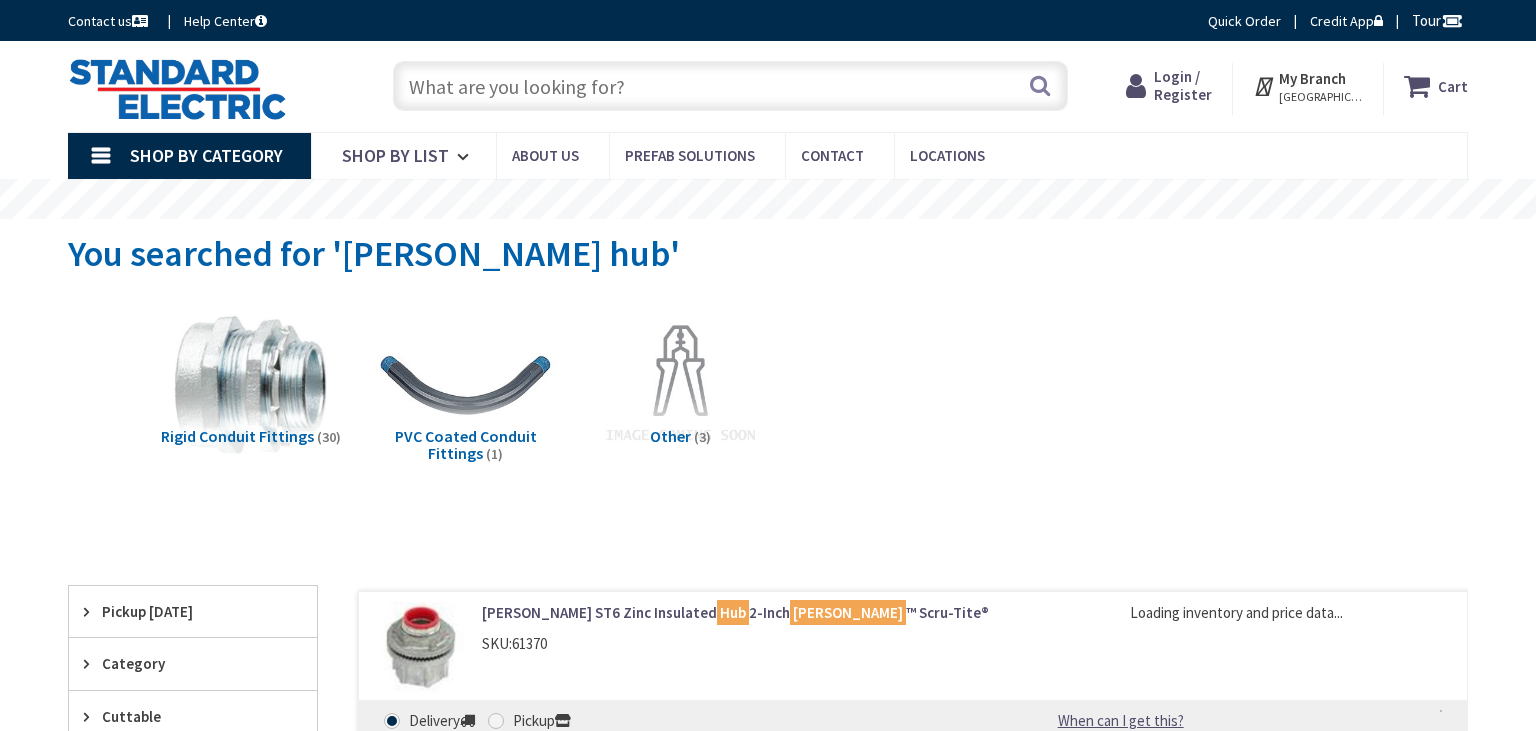 scroll, scrollTop: 0, scrollLeft: 0, axis: both 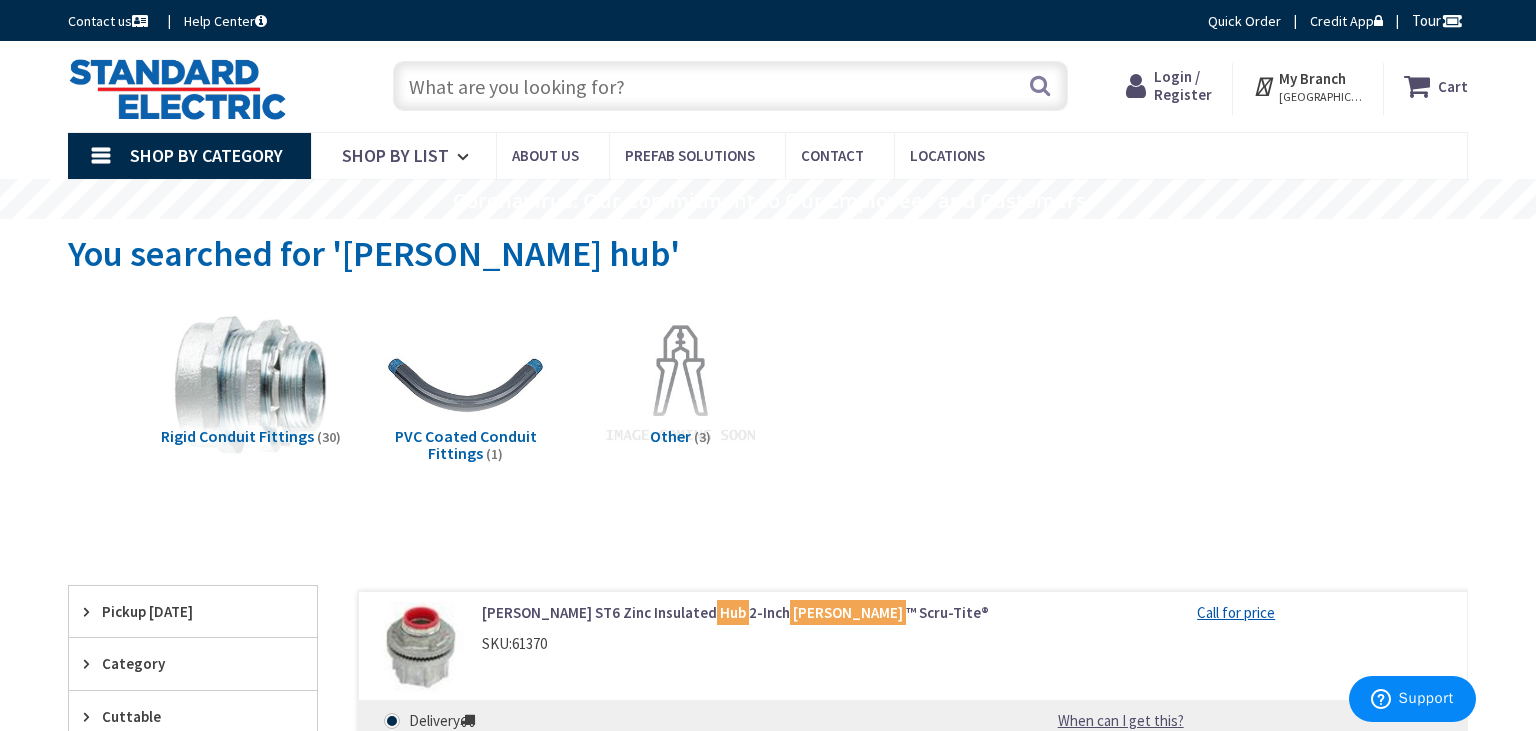 drag, startPoint x: 630, startPoint y: 90, endPoint x: 630, endPoint y: 79, distance: 11 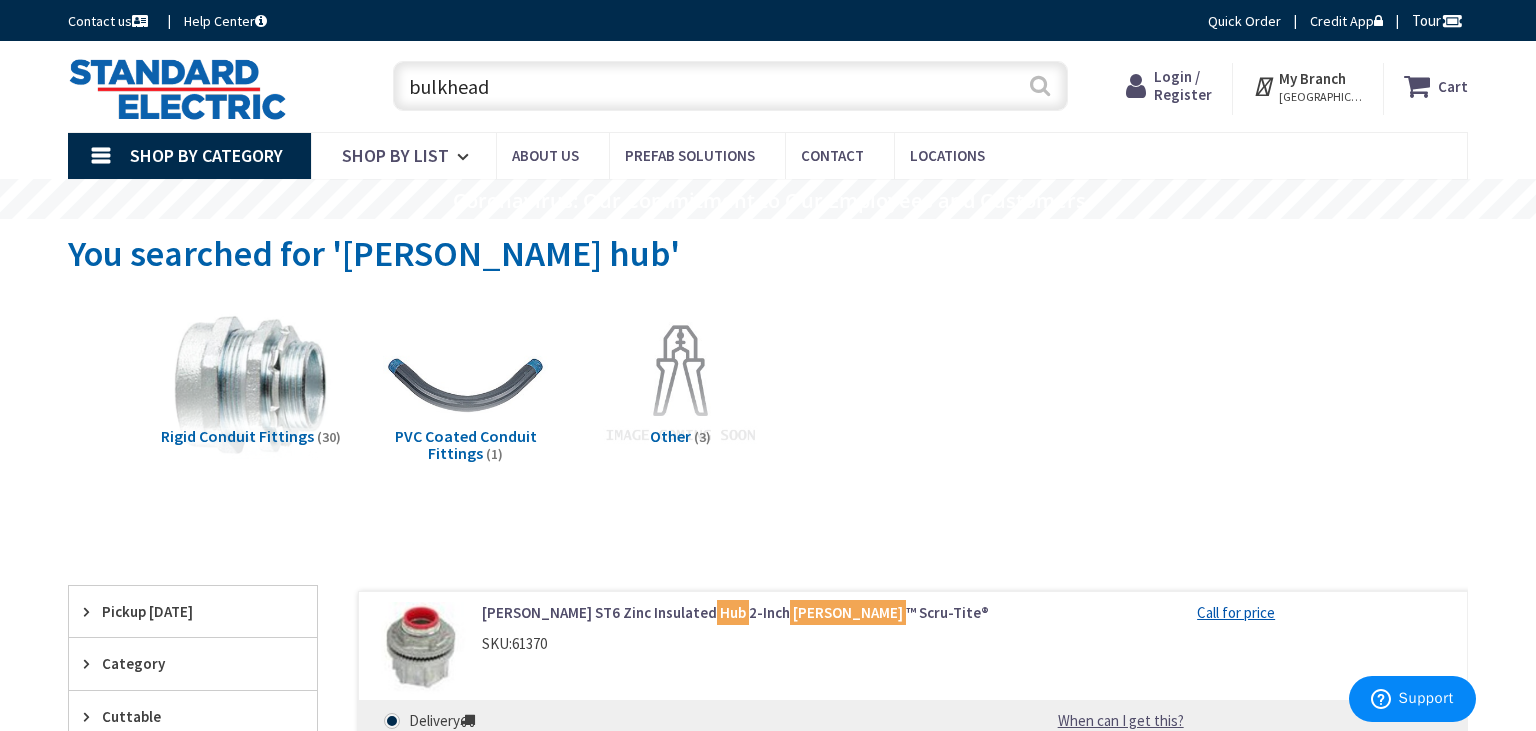 type on "bulkhead" 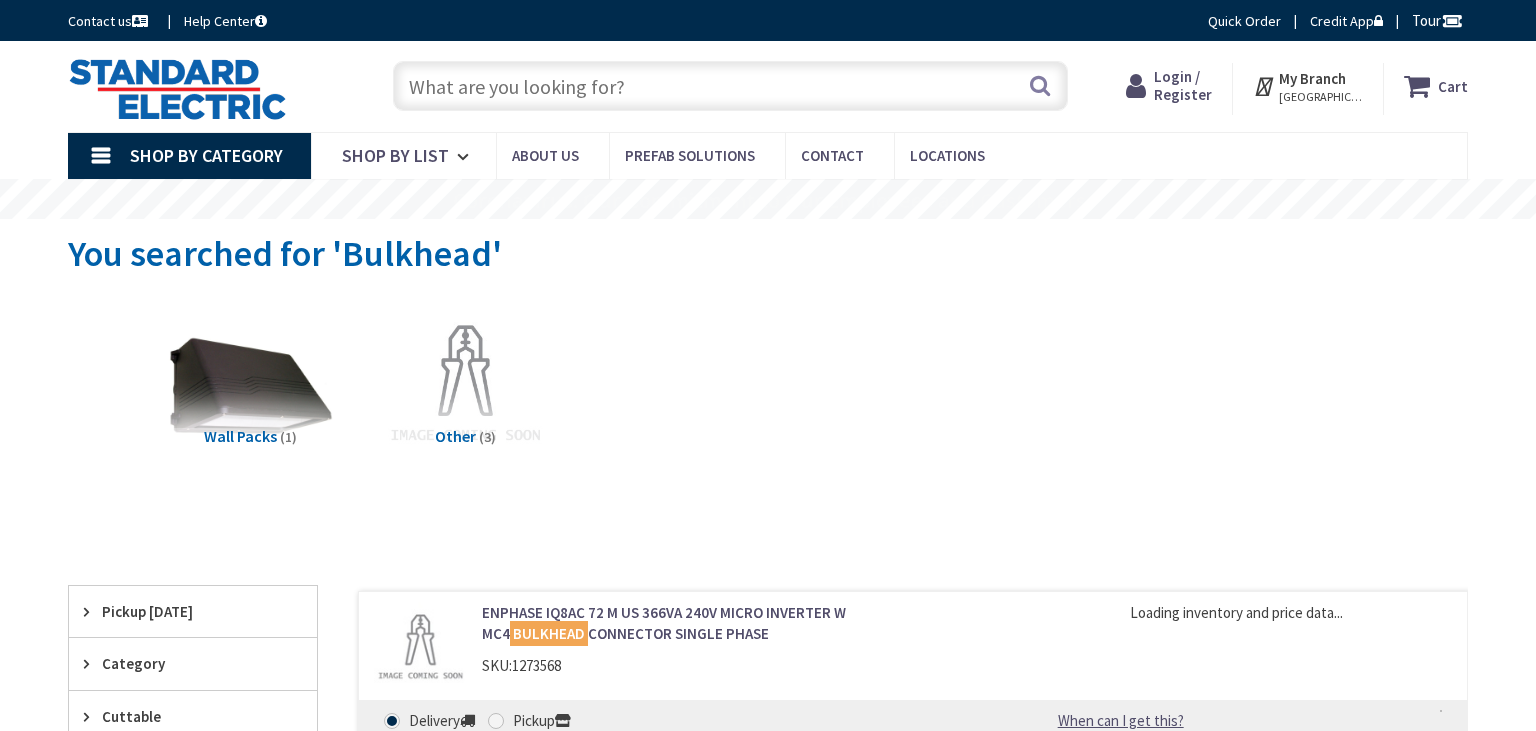 scroll, scrollTop: 293, scrollLeft: 0, axis: vertical 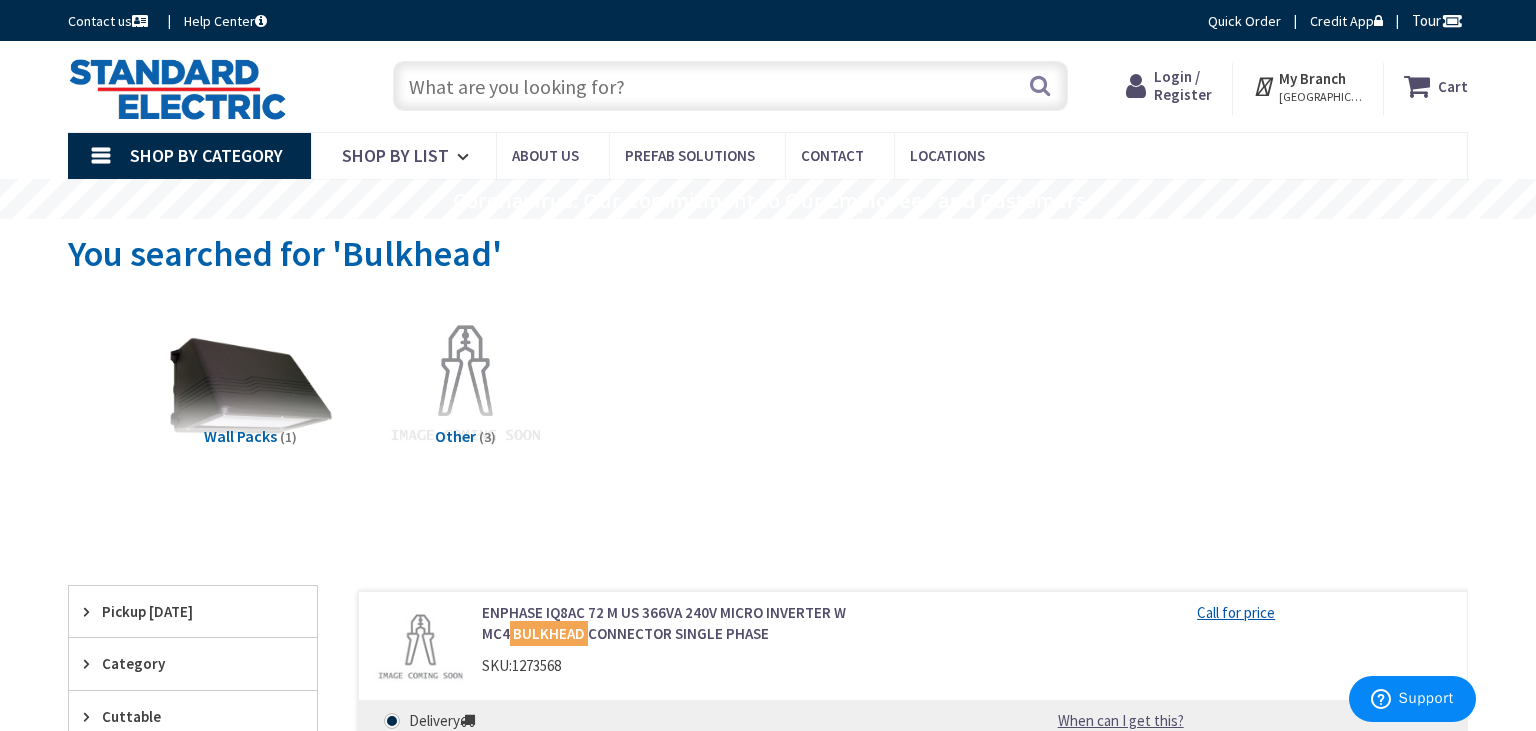 click at bounding box center (730, 86) 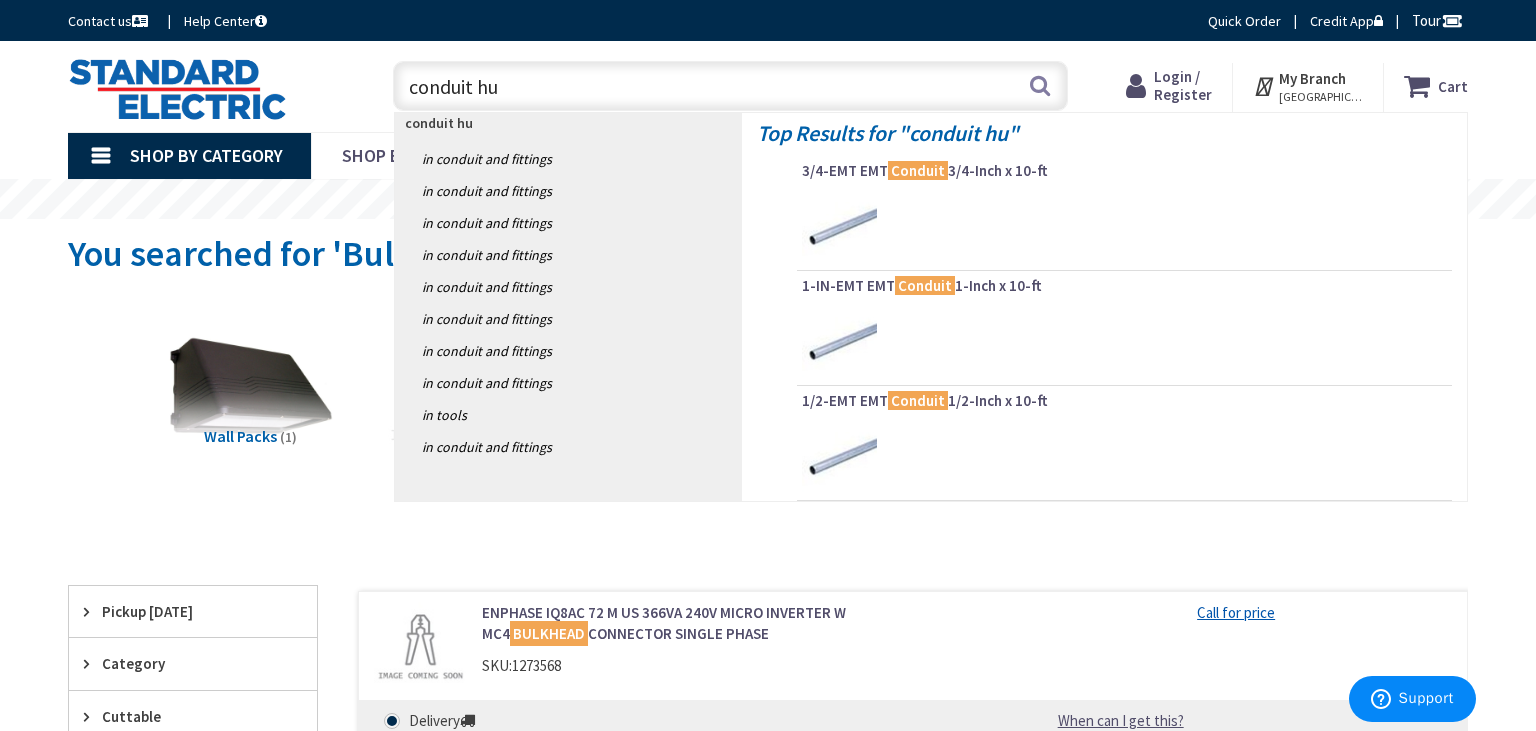 type on "conduit hub" 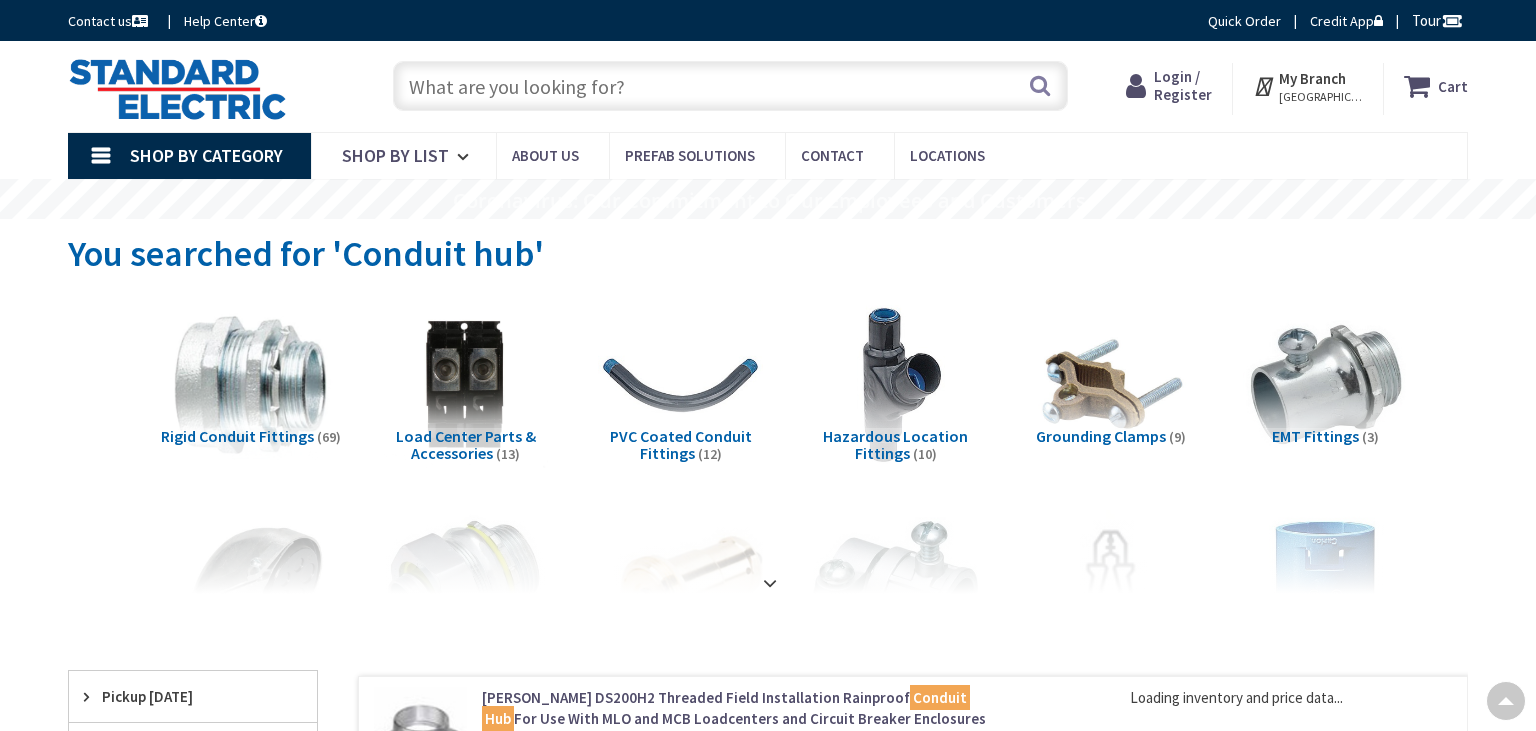 scroll, scrollTop: 383, scrollLeft: 0, axis: vertical 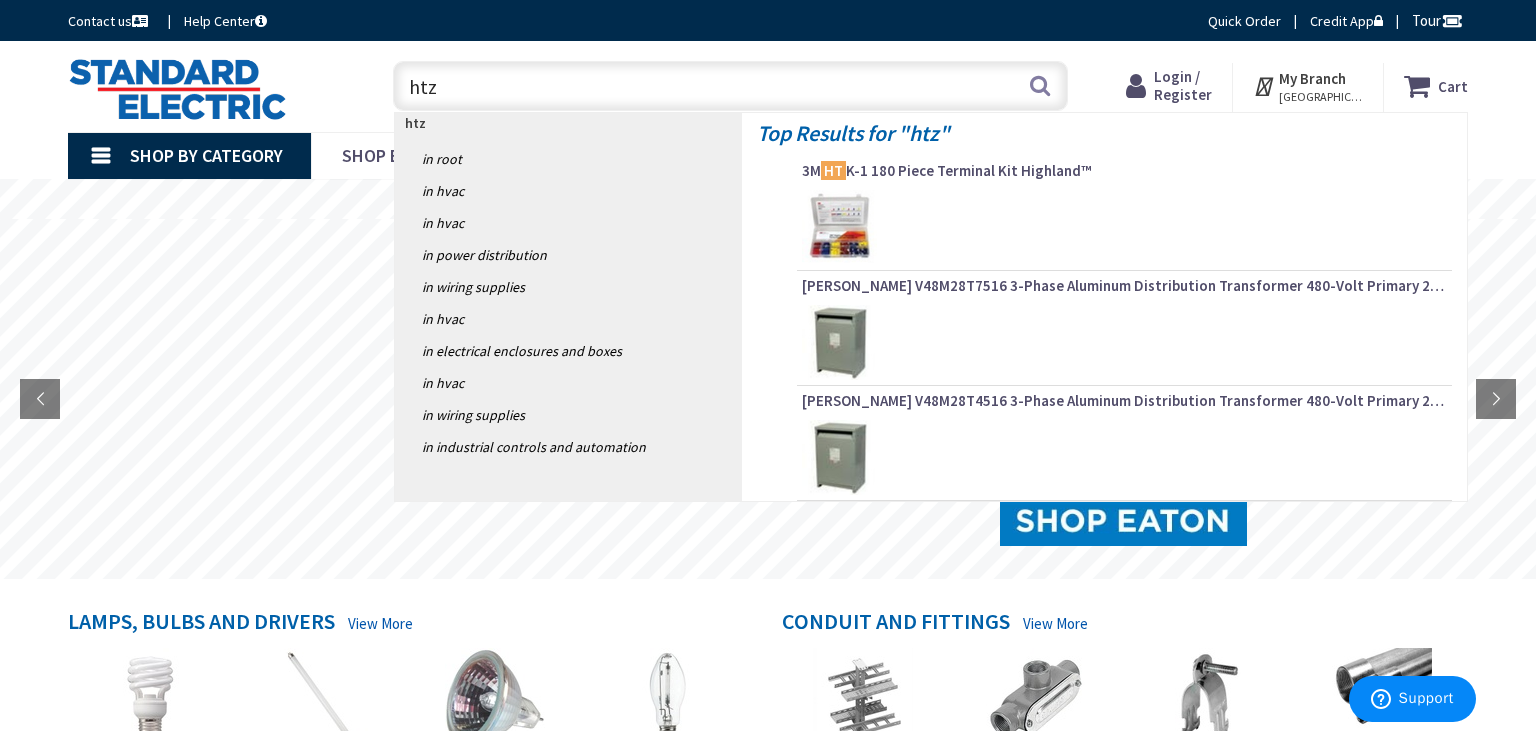type on "htz6" 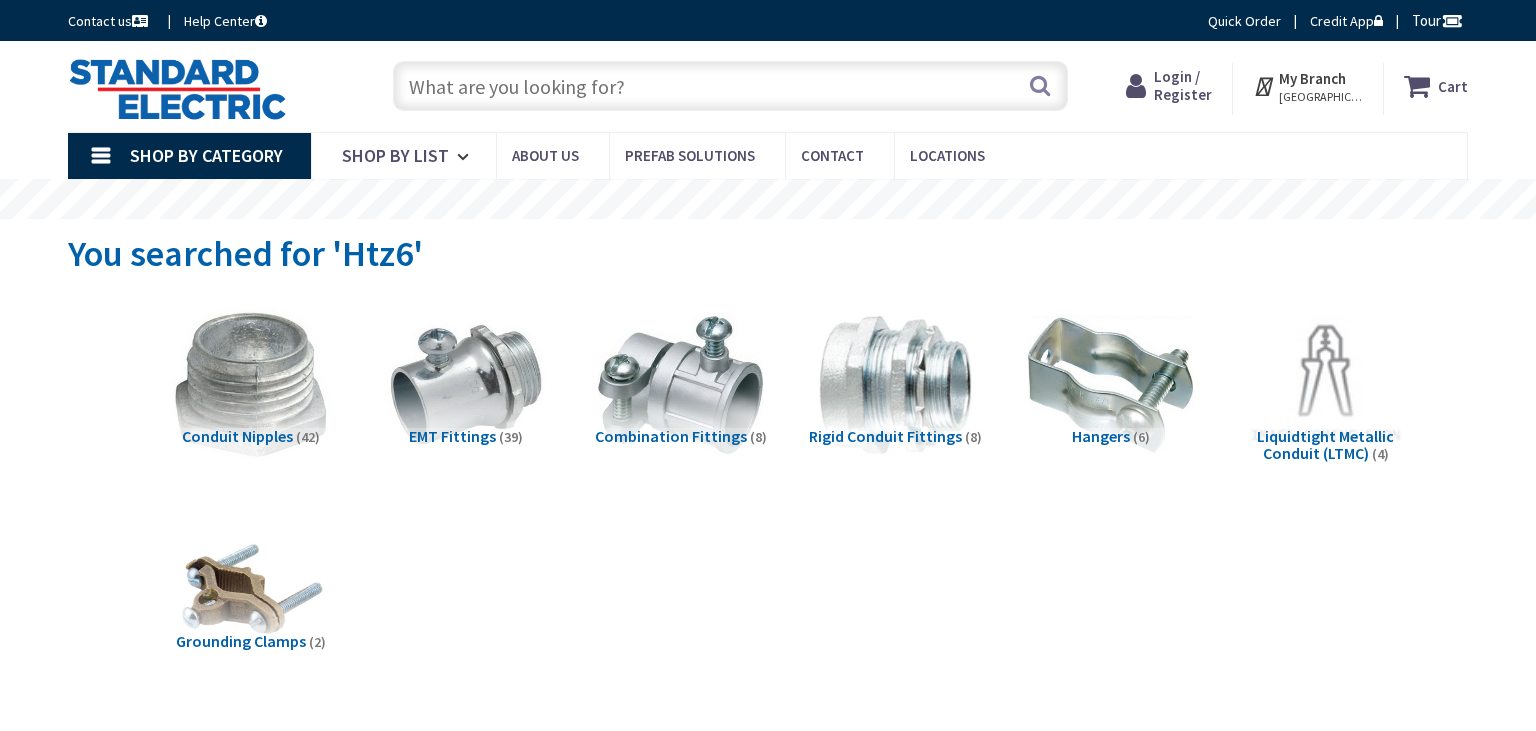 scroll, scrollTop: 0, scrollLeft: 0, axis: both 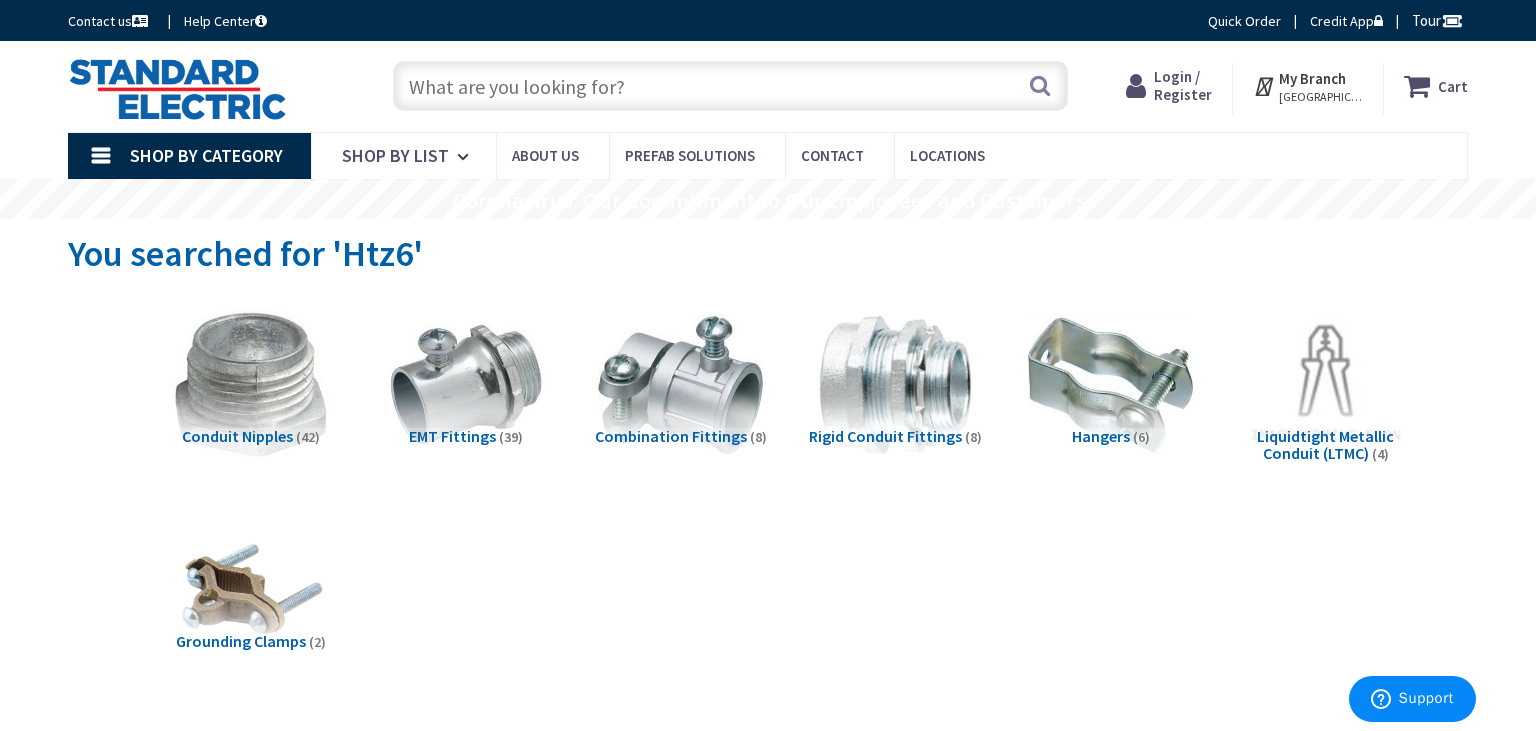 click at bounding box center (250, 385) 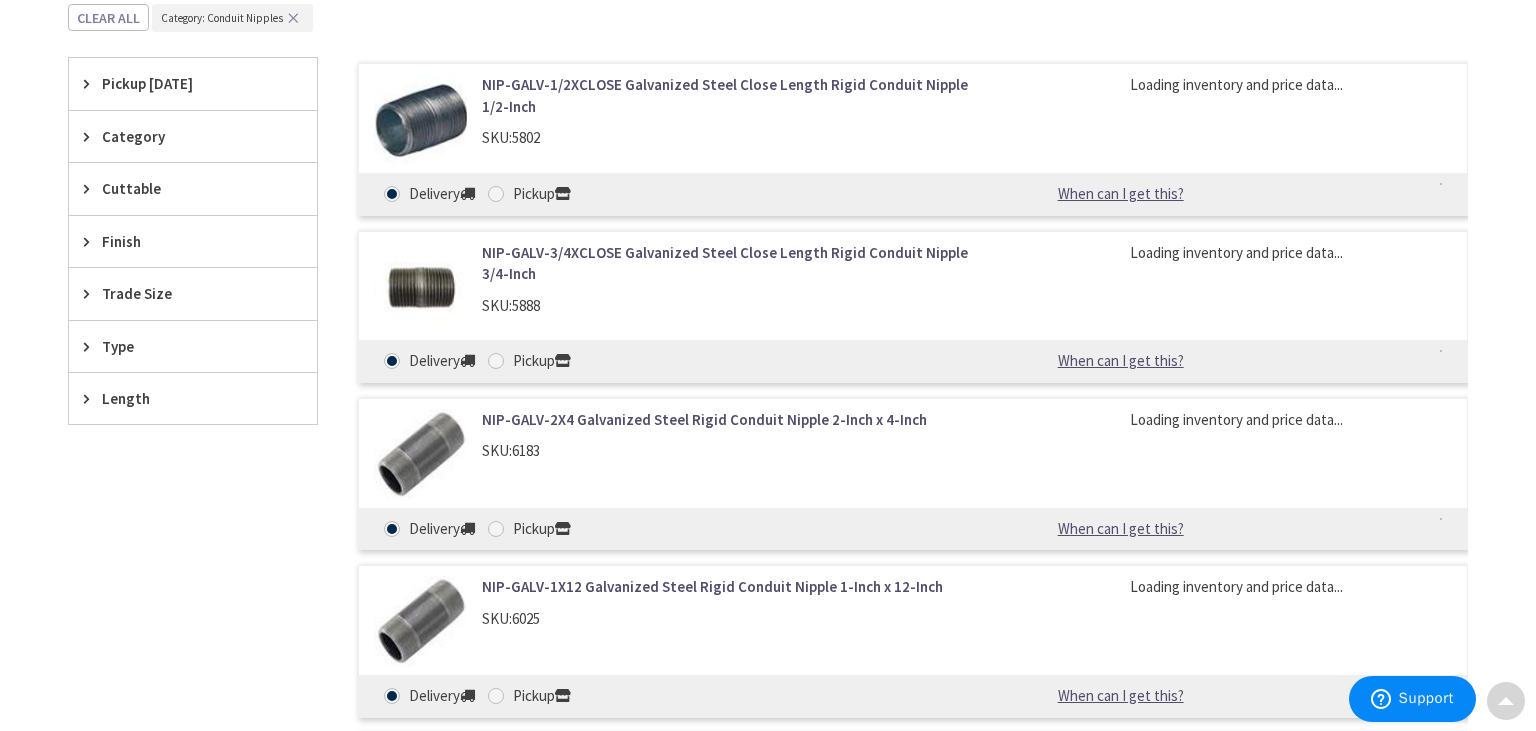 scroll, scrollTop: 752, scrollLeft: 0, axis: vertical 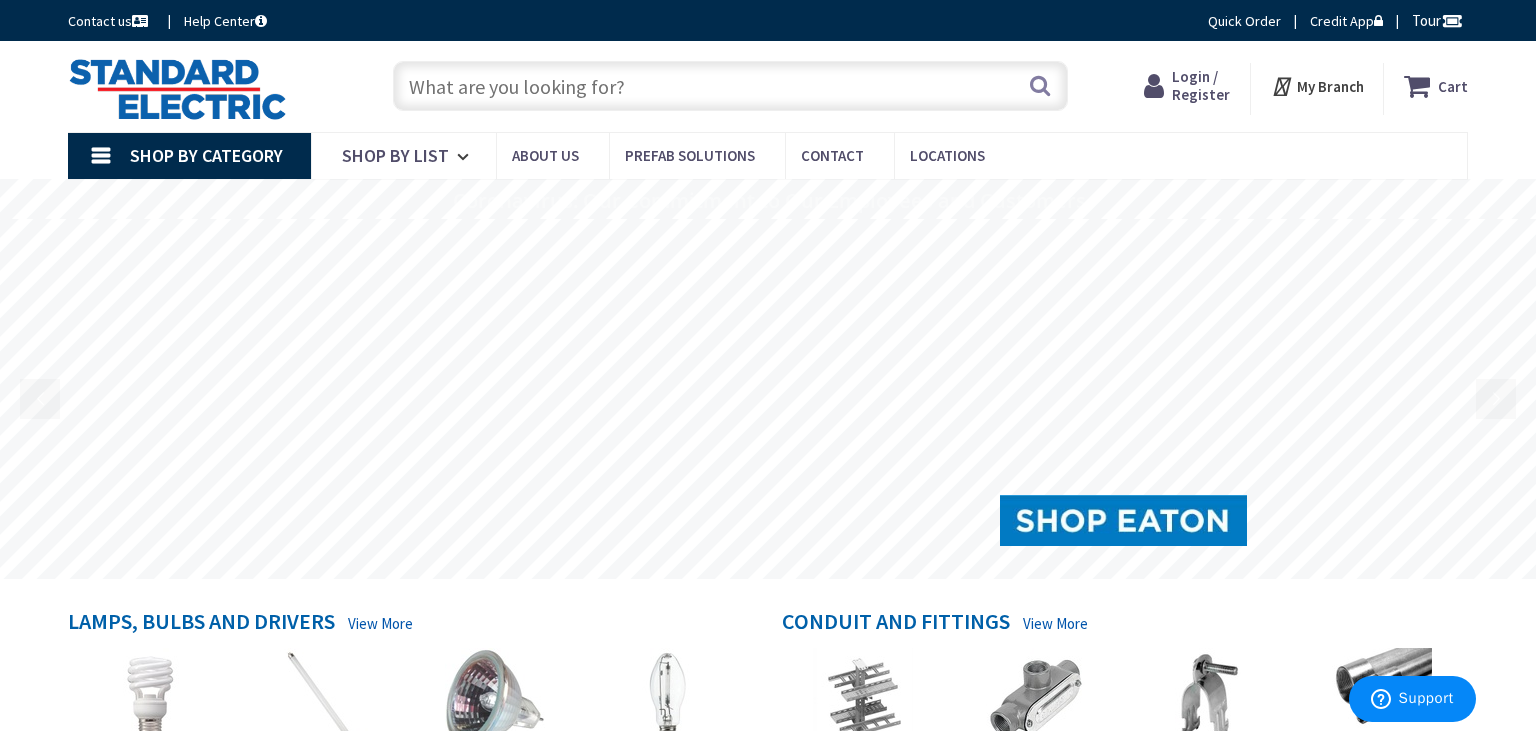 click at bounding box center (730, 86) 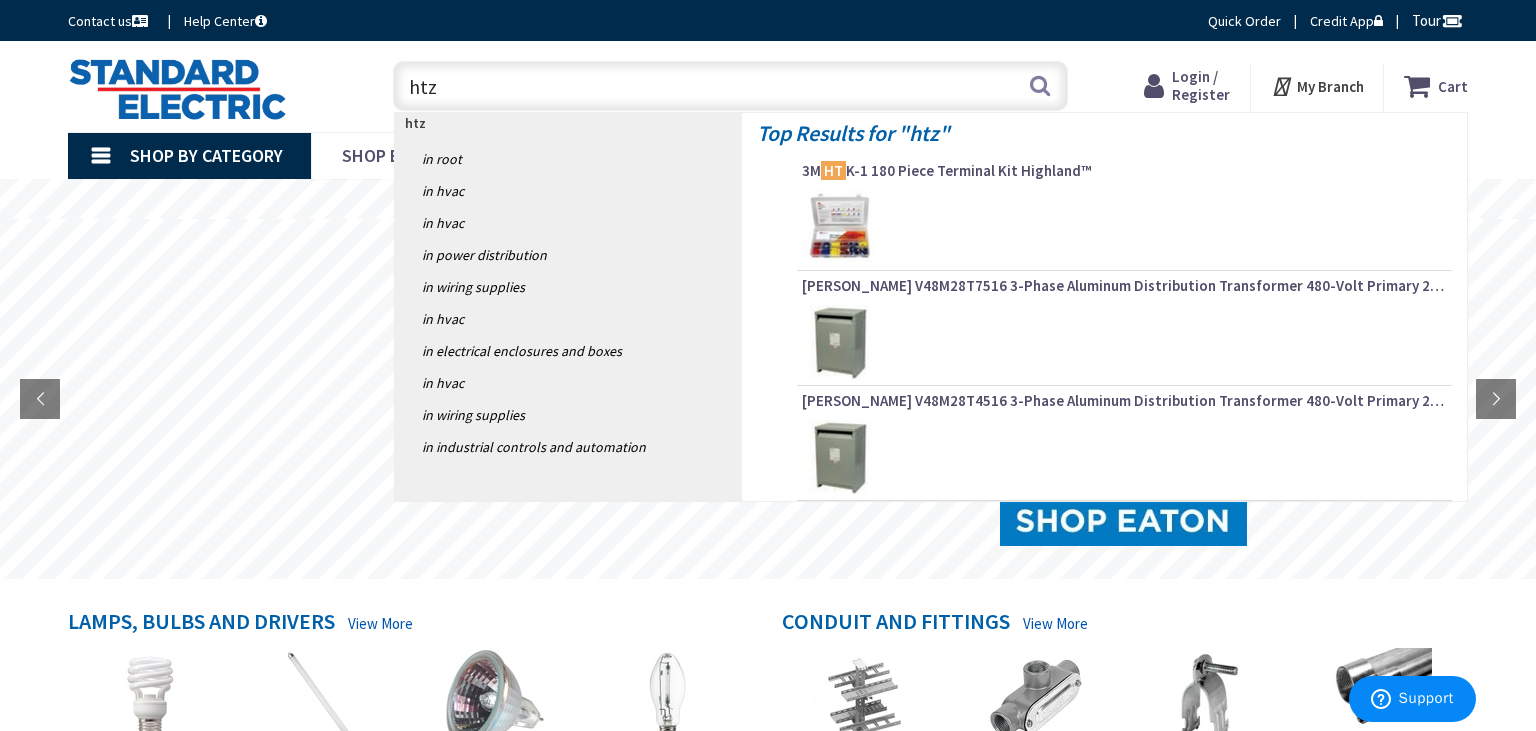 type on "htz6" 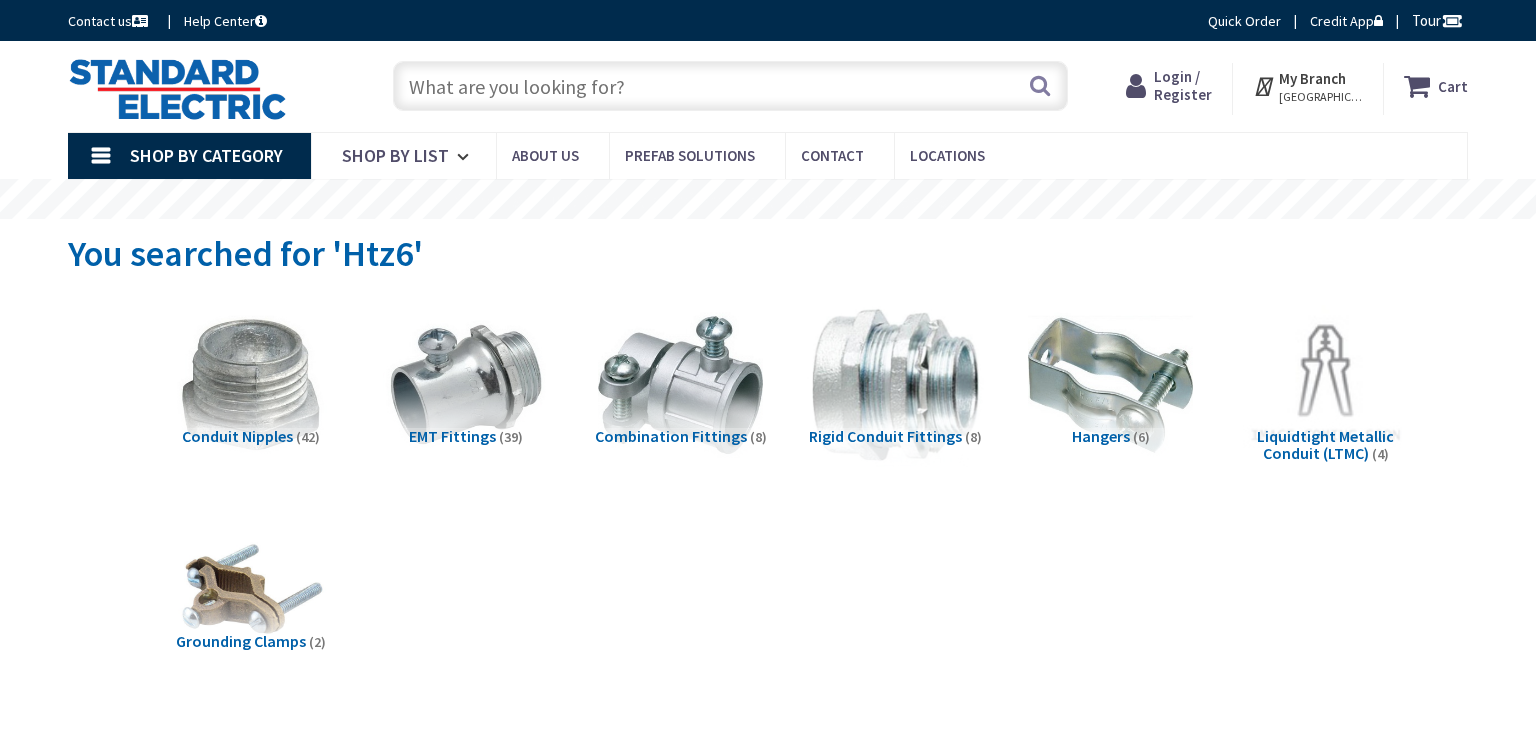 scroll, scrollTop: 0, scrollLeft: 0, axis: both 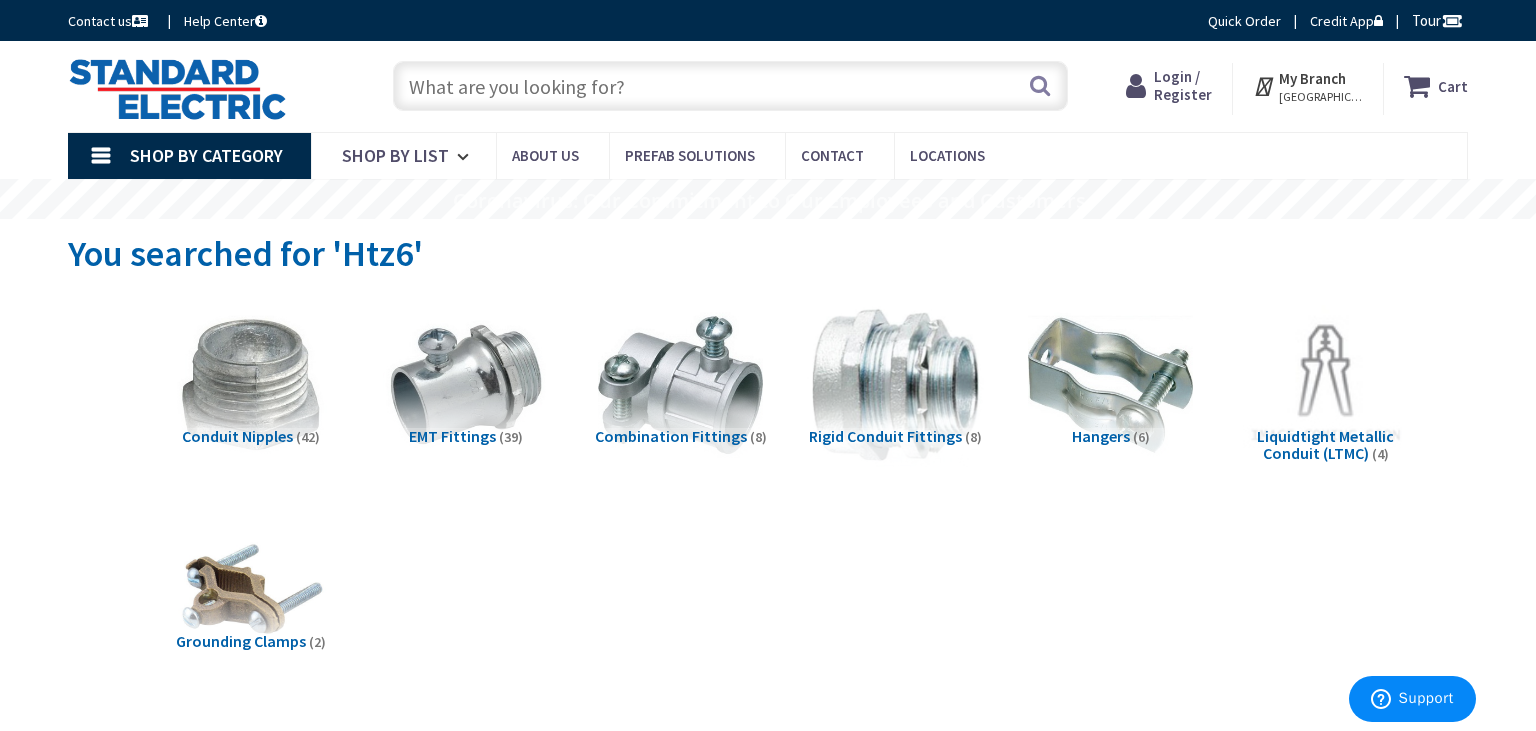 click at bounding box center (895, 385) 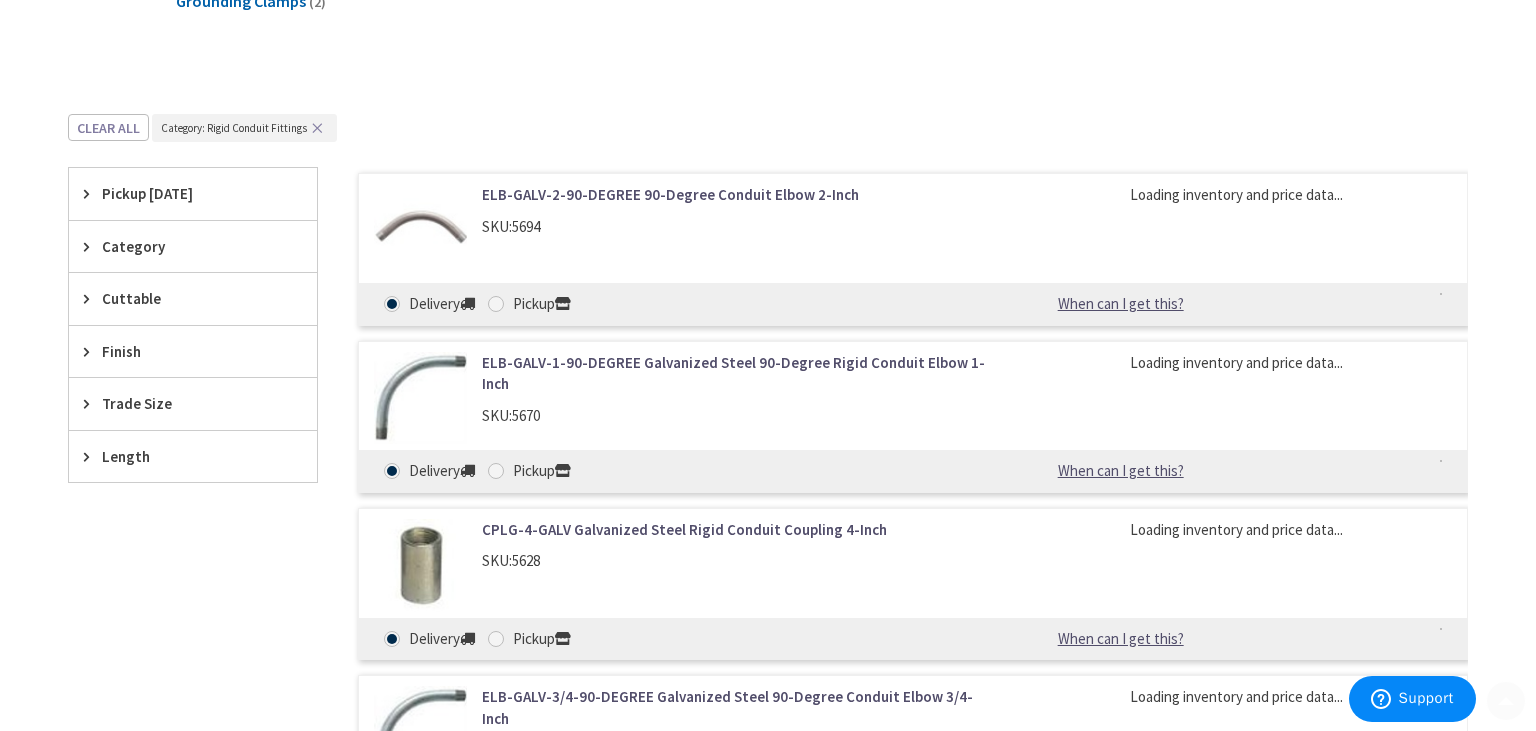scroll, scrollTop: 752, scrollLeft: 0, axis: vertical 